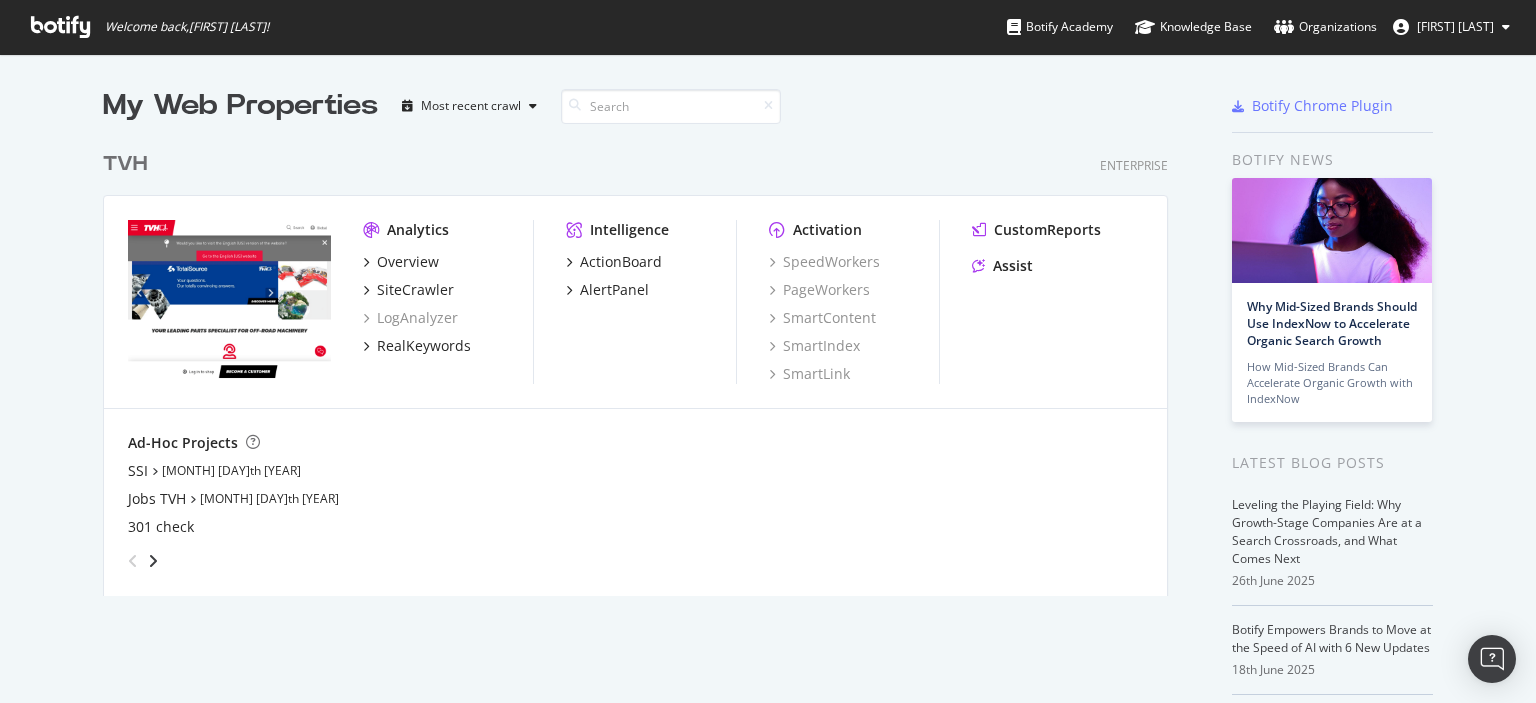 scroll, scrollTop: 0, scrollLeft: 0, axis: both 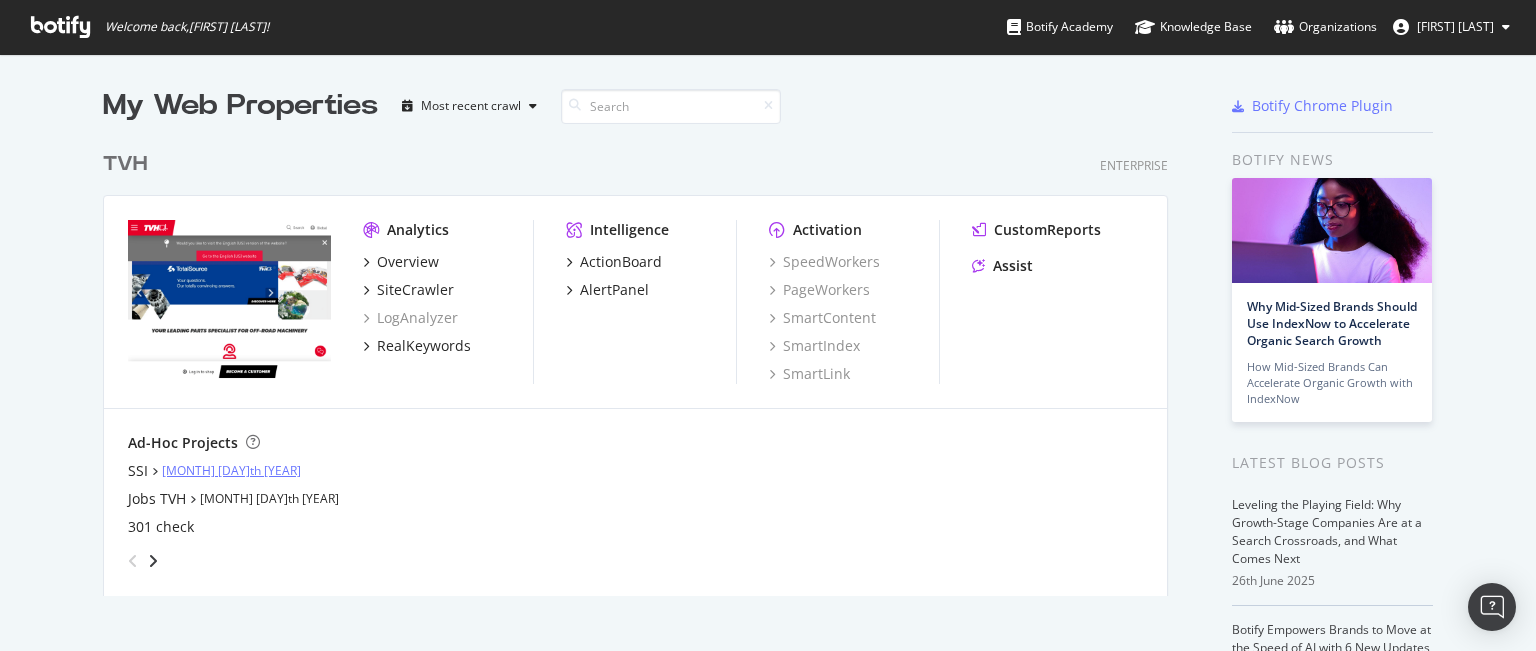 click on "[MONTH] [DAY]th [YEAR]" at bounding box center (231, 470) 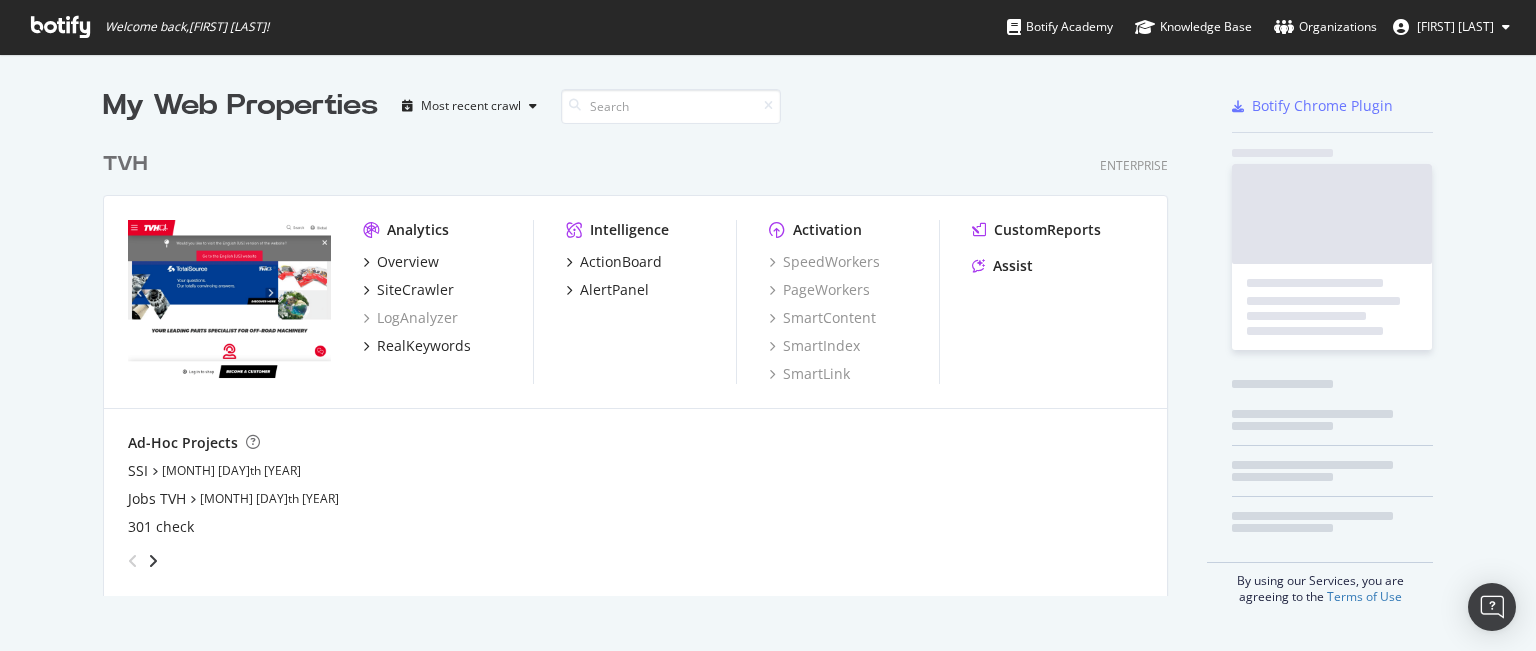 scroll, scrollTop: 16, scrollLeft: 16, axis: both 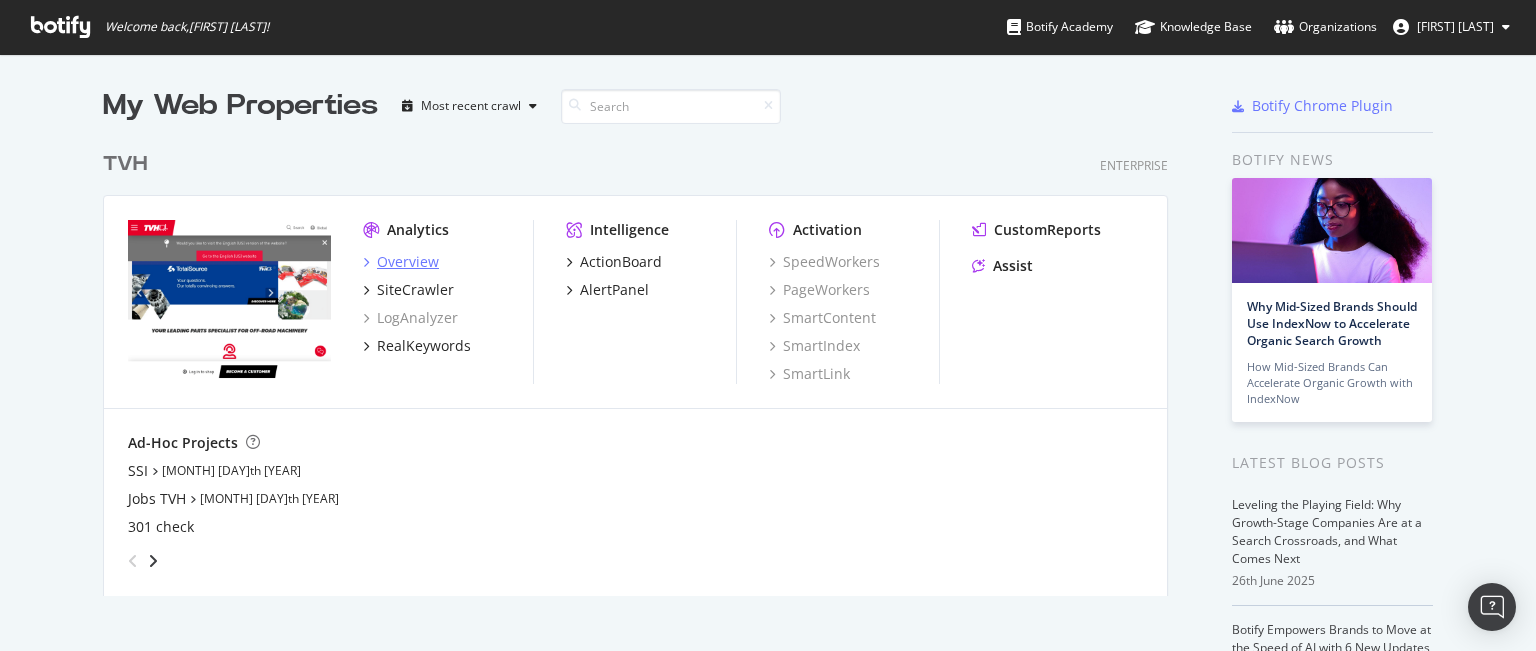 click on "Overview" at bounding box center (408, 262) 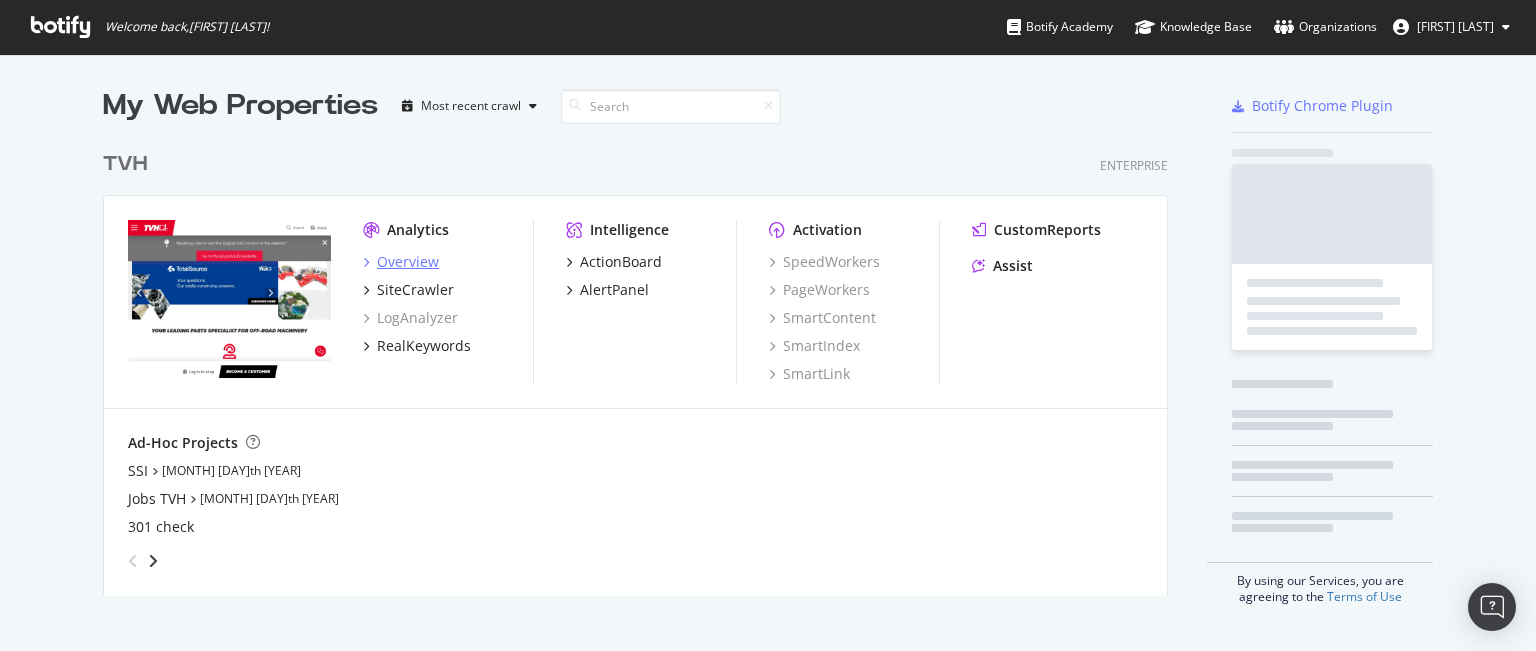 scroll, scrollTop: 16, scrollLeft: 16, axis: both 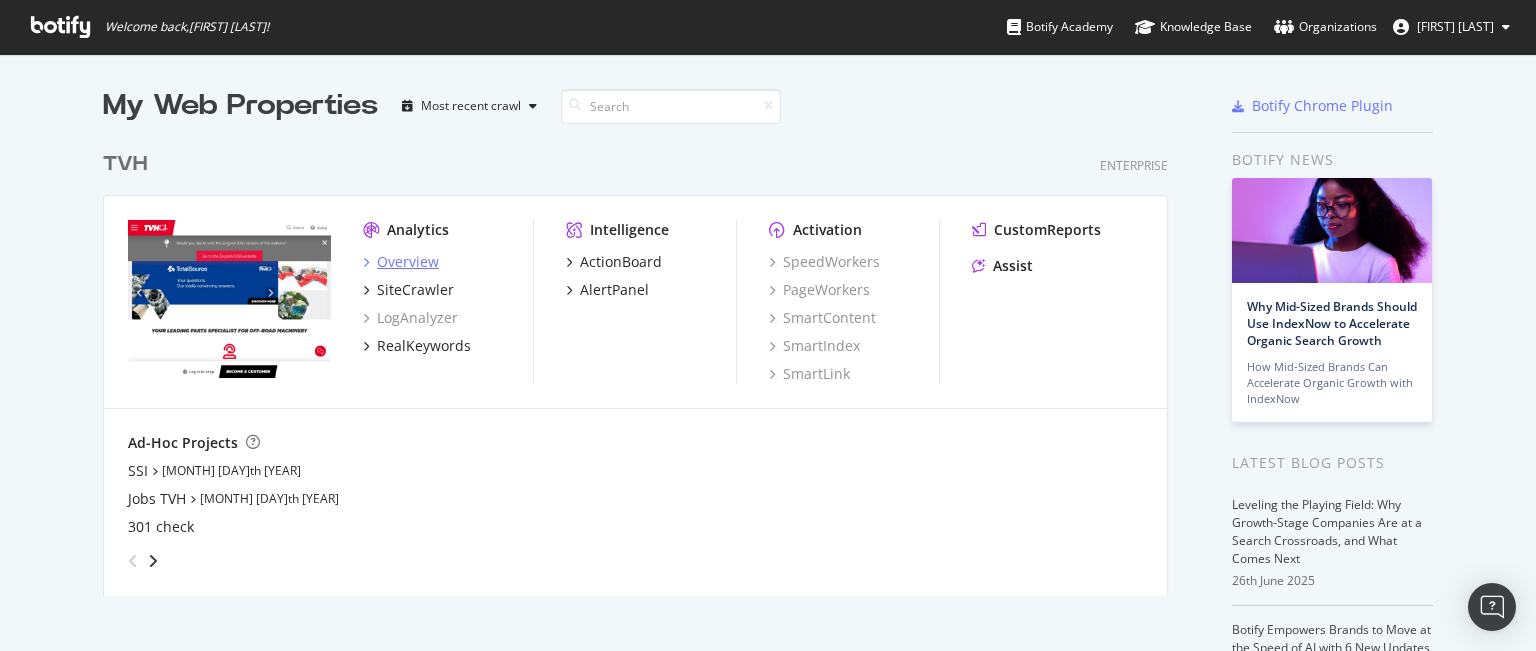 click on "Overview" at bounding box center [408, 262] 